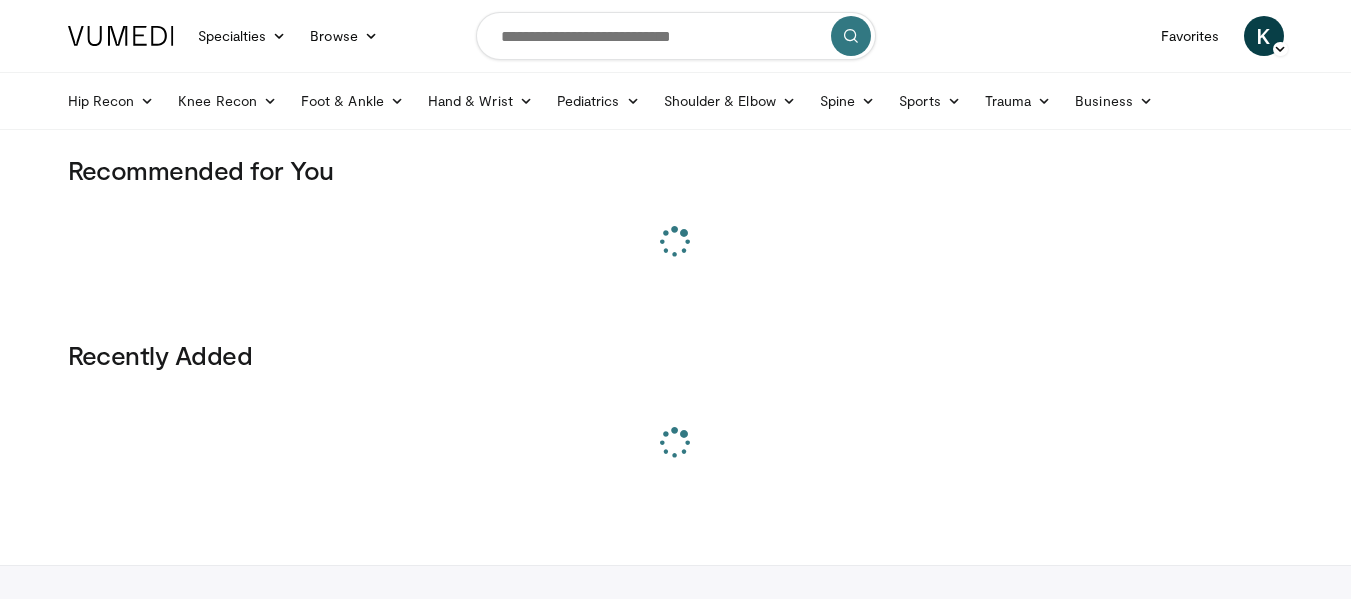 scroll, scrollTop: 0, scrollLeft: 0, axis: both 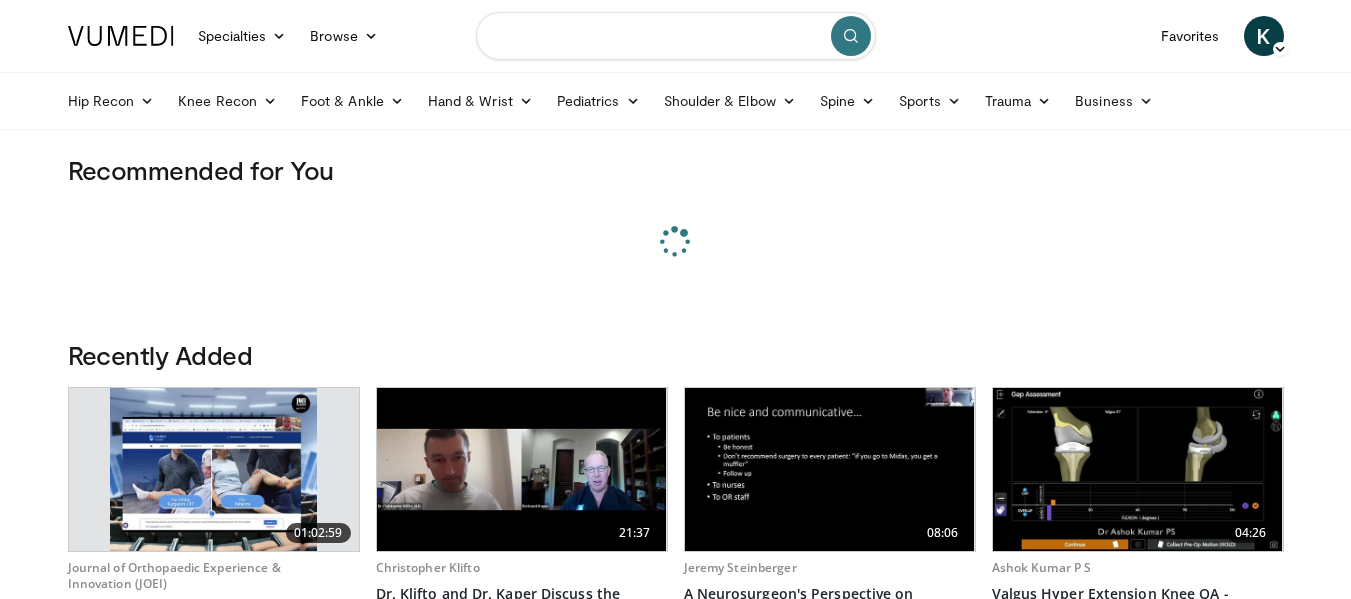 click at bounding box center (676, 36) 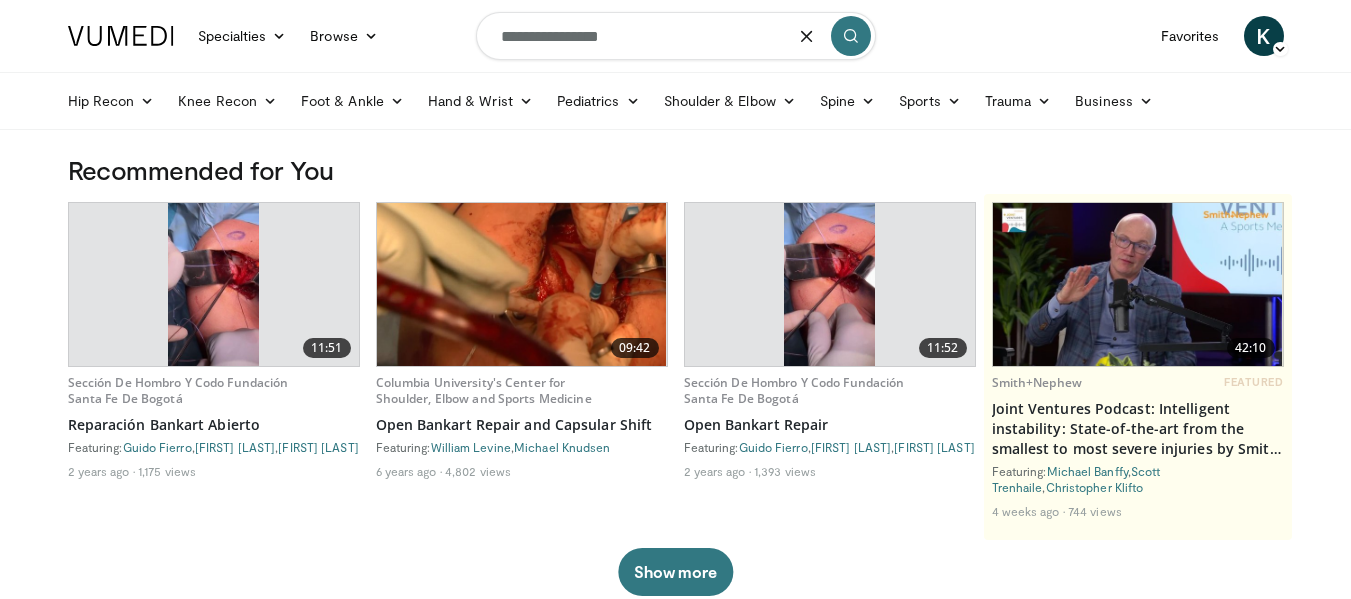 type on "**********" 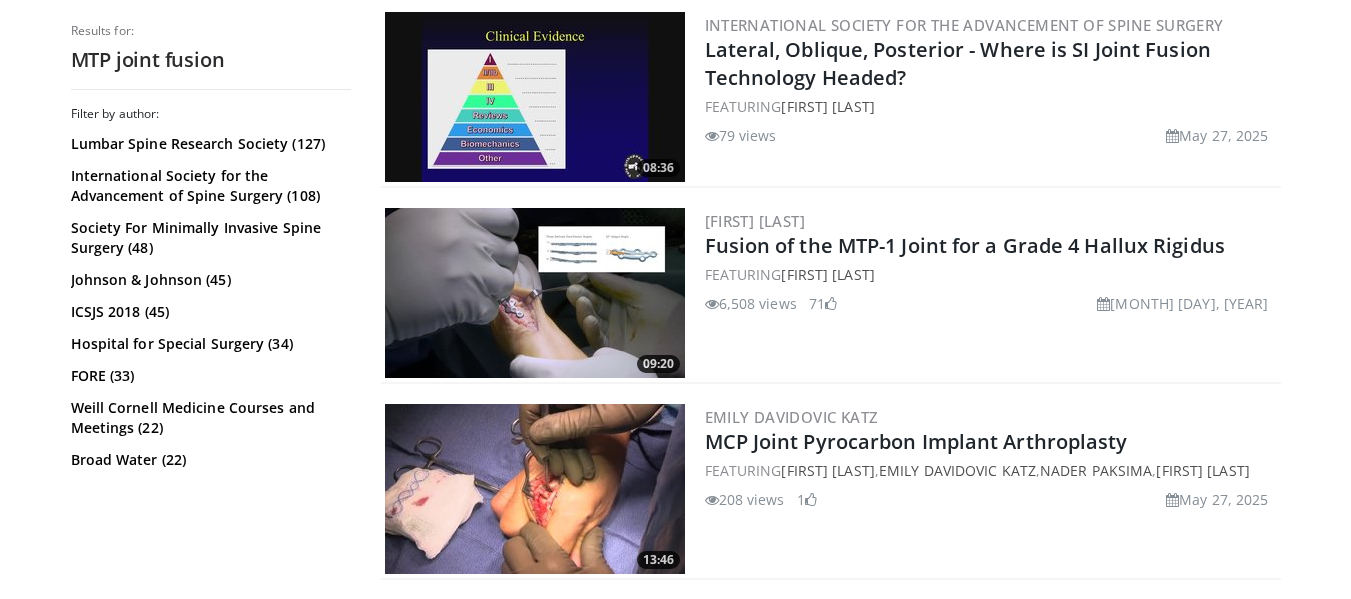 scroll, scrollTop: 2200, scrollLeft: 0, axis: vertical 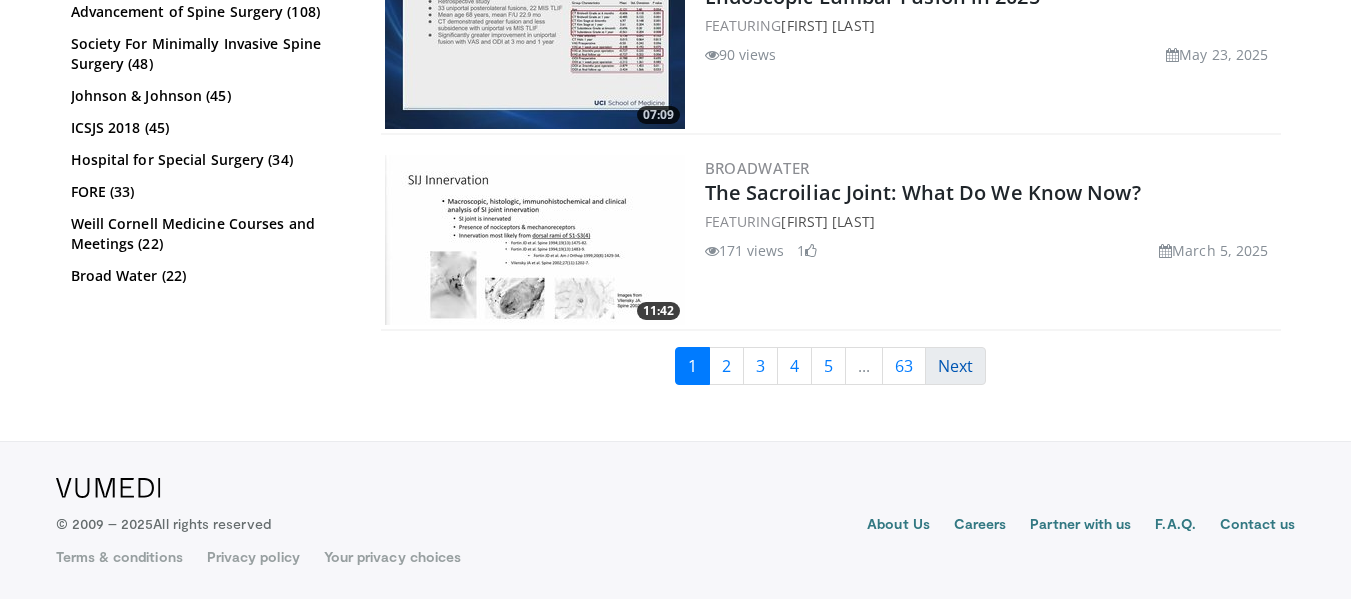 click on "Next" at bounding box center (955, 366) 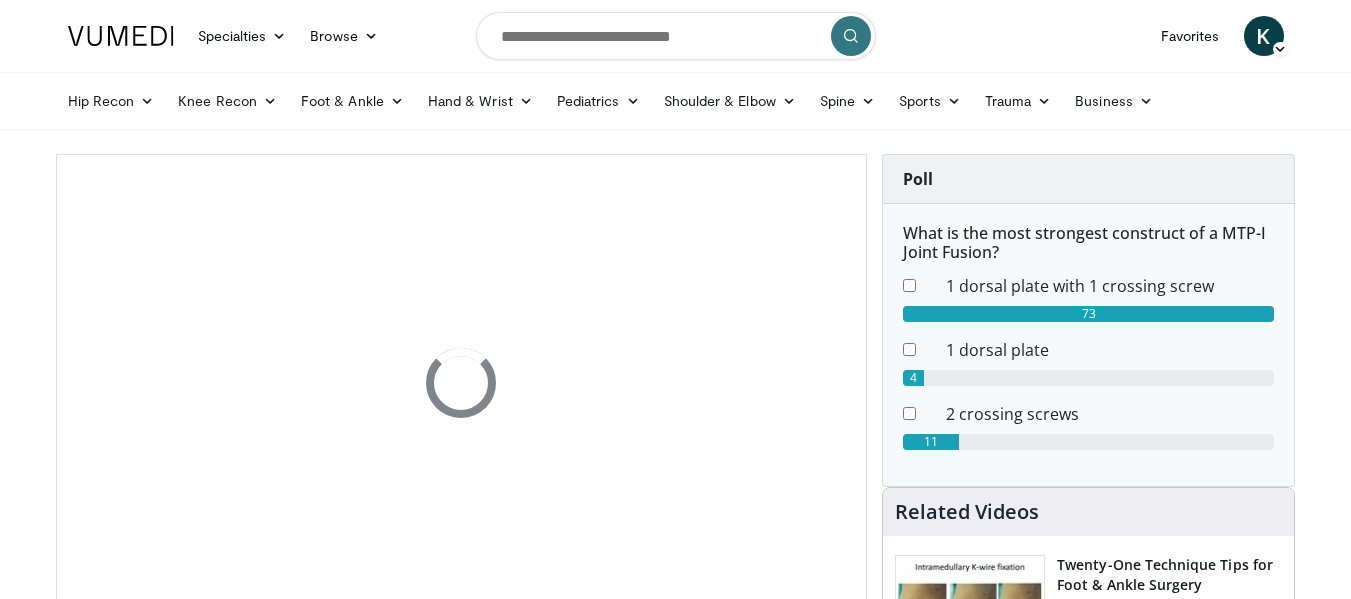 scroll, scrollTop: 0, scrollLeft: 0, axis: both 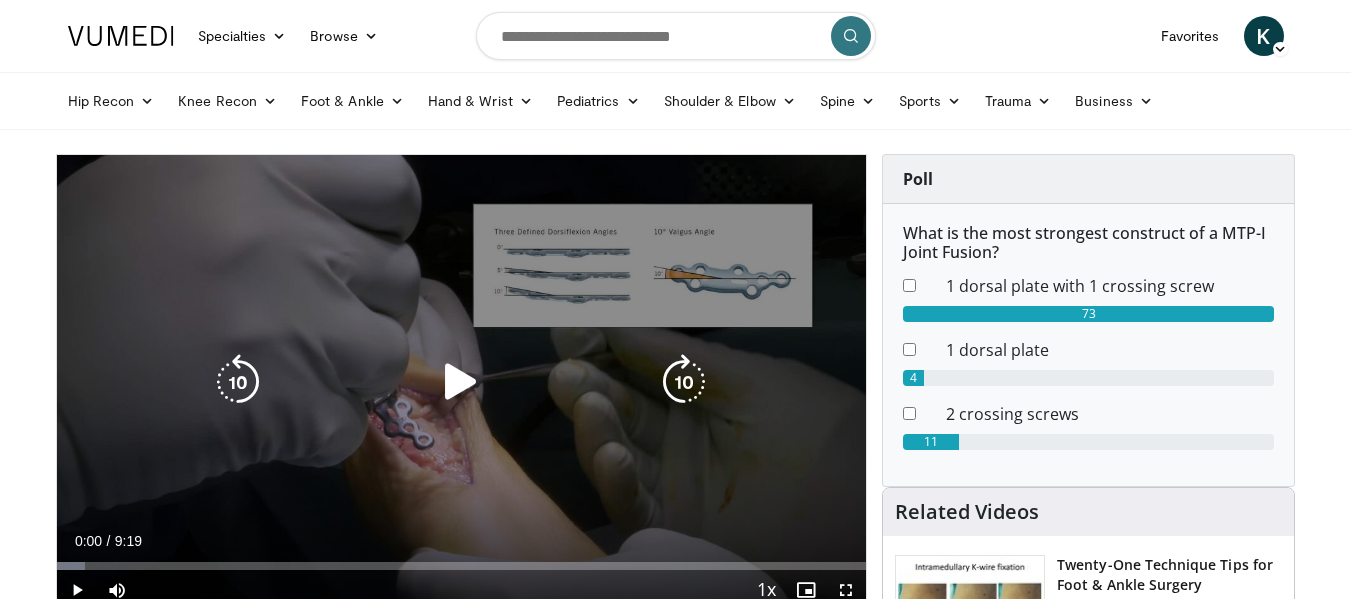 click at bounding box center (461, 382) 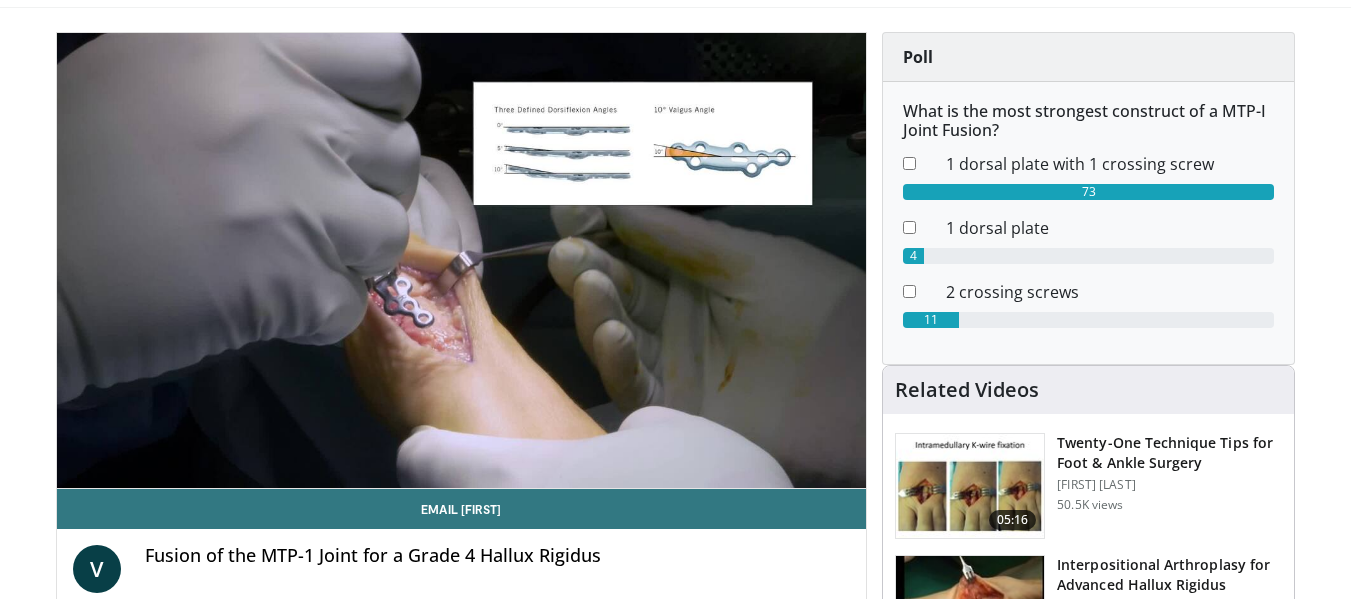 scroll, scrollTop: 100, scrollLeft: 0, axis: vertical 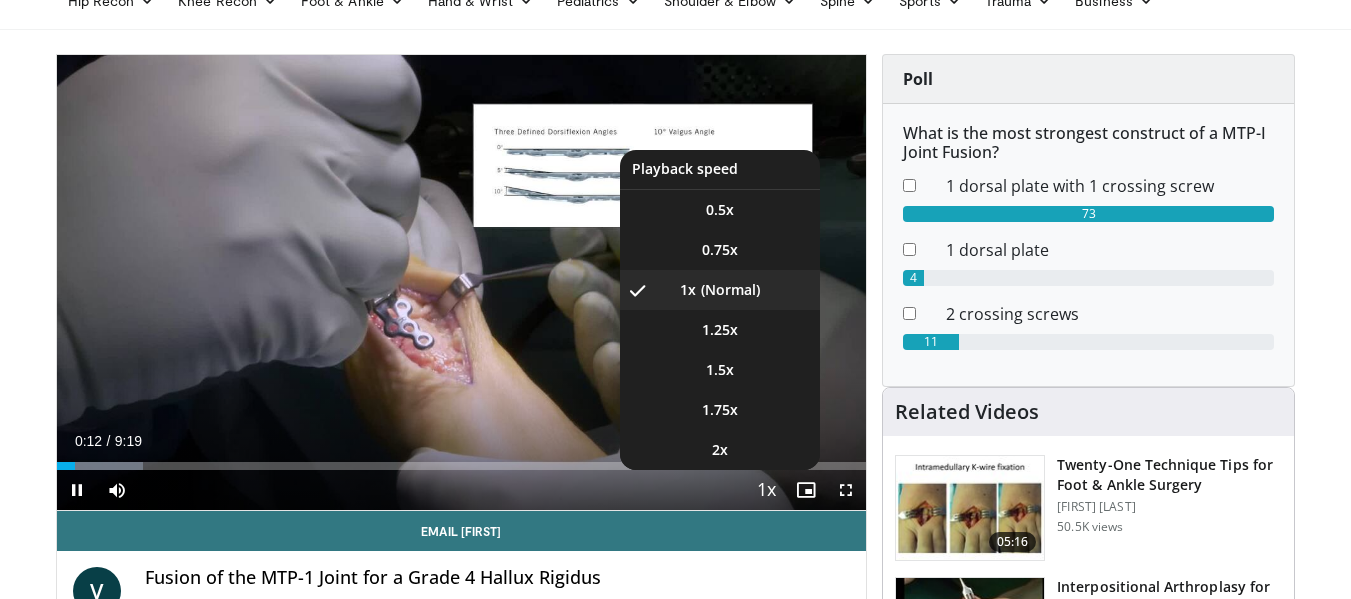 click at bounding box center [766, 491] 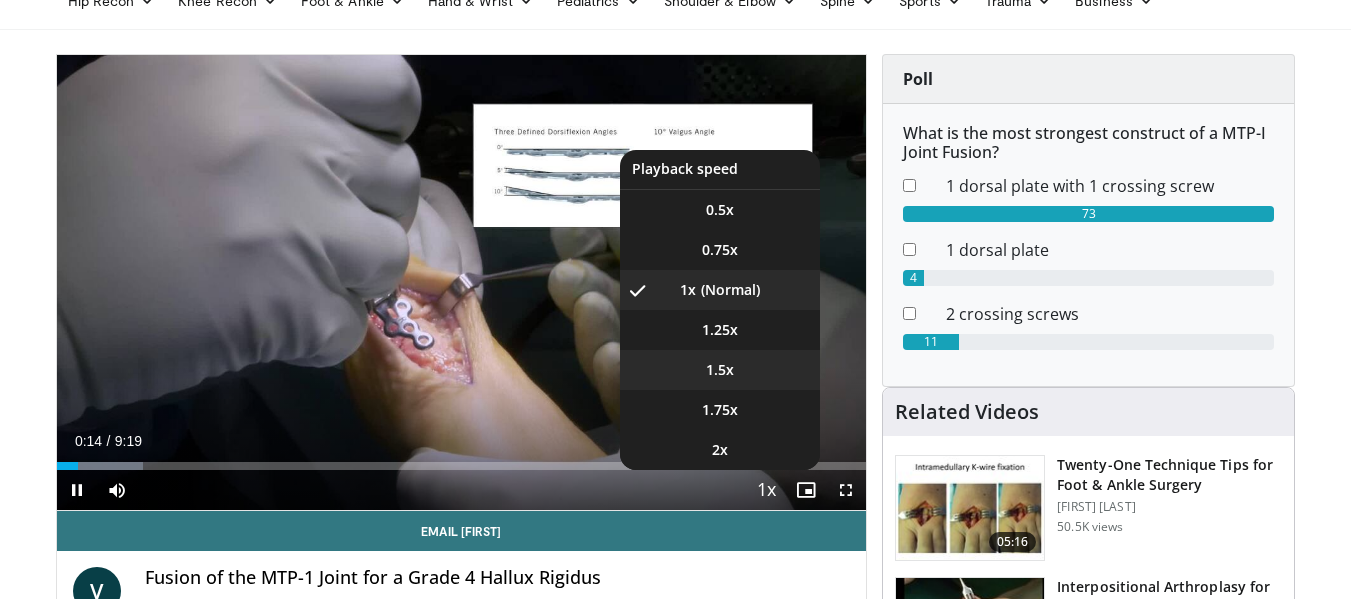 click on "1.5x" at bounding box center [720, 370] 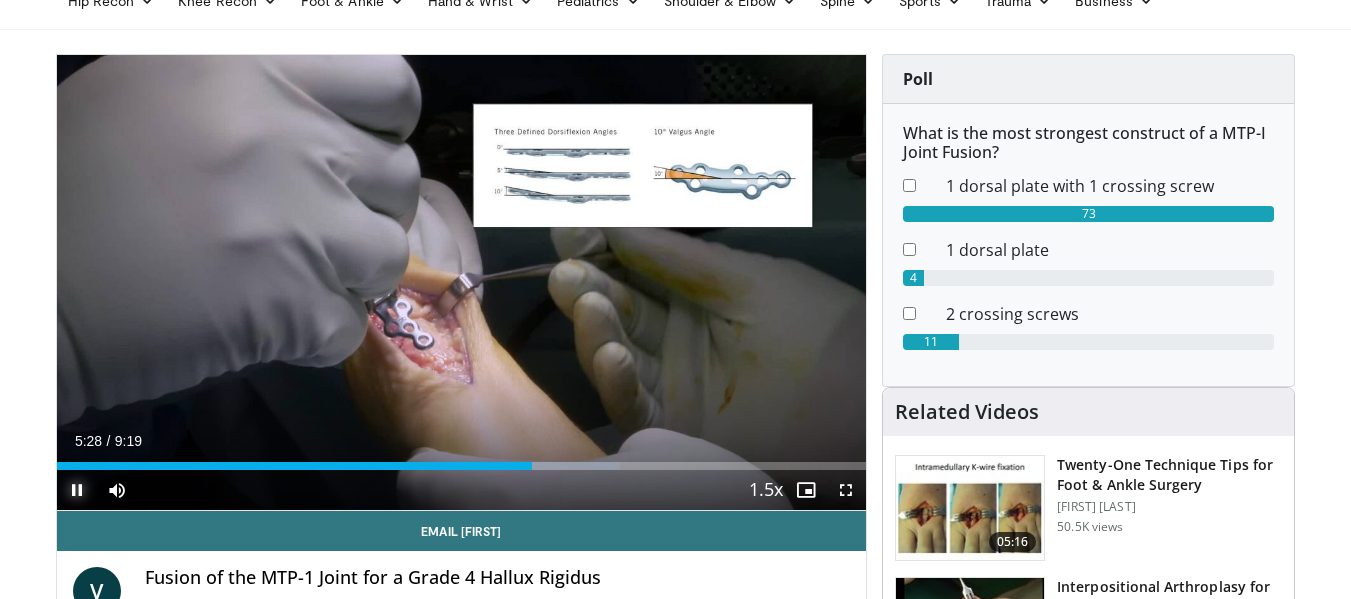 click at bounding box center [77, 490] 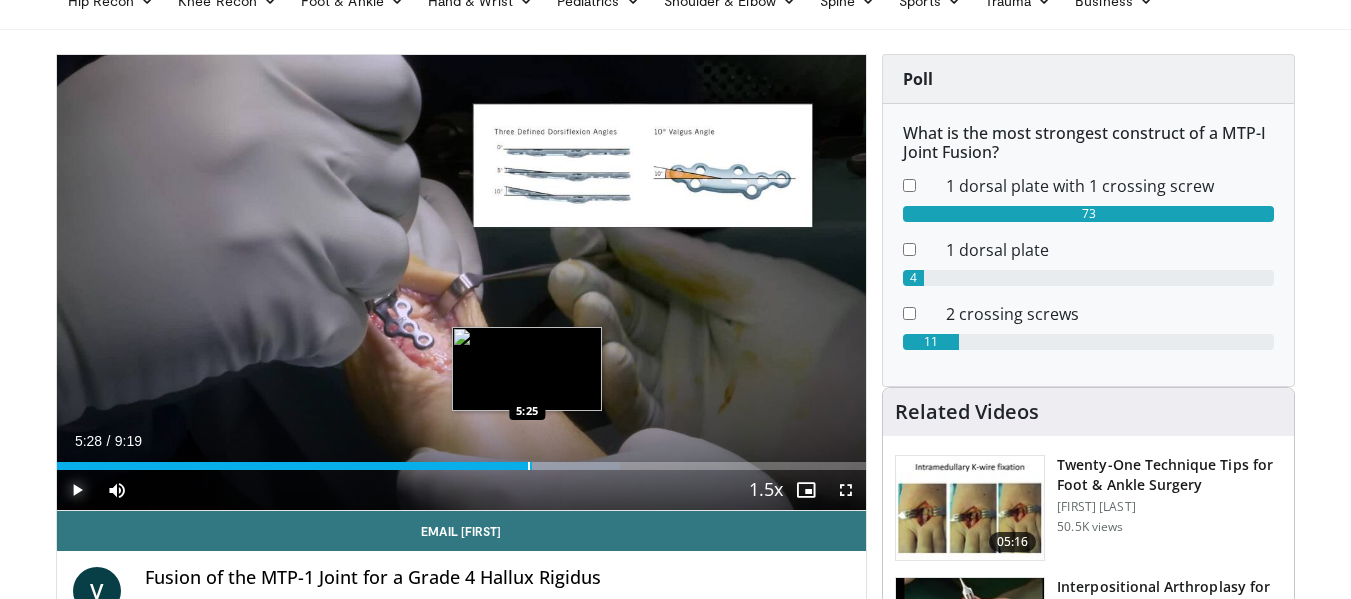click at bounding box center [529, 466] 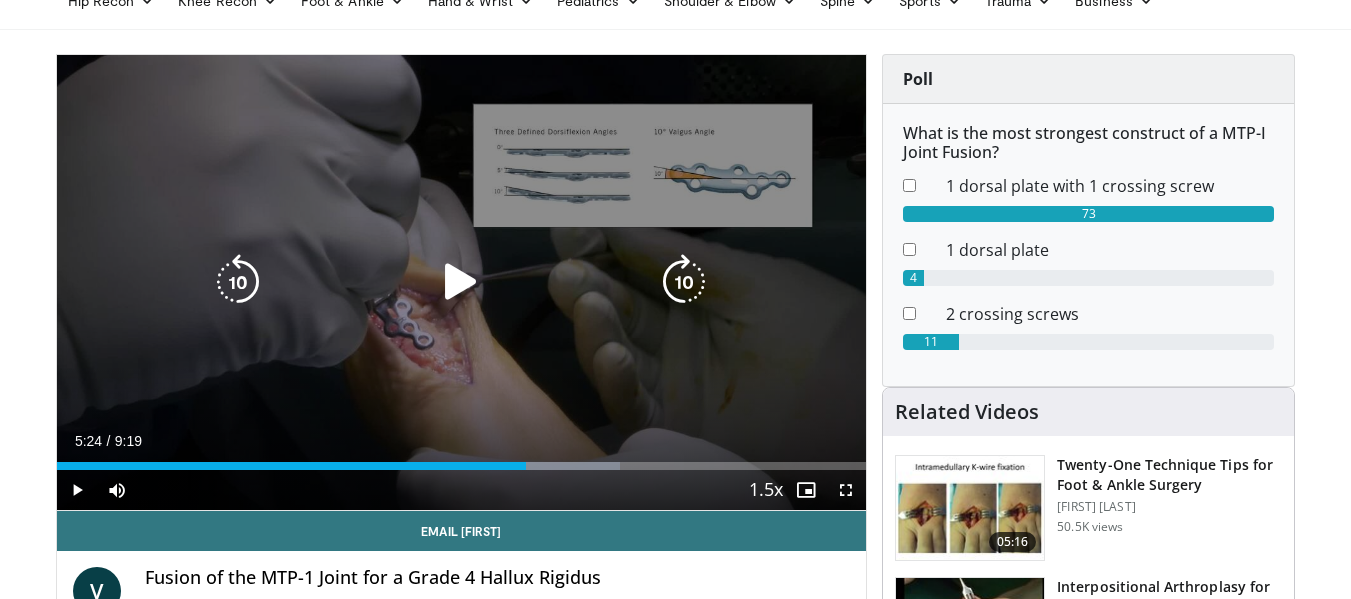 click at bounding box center (461, 282) 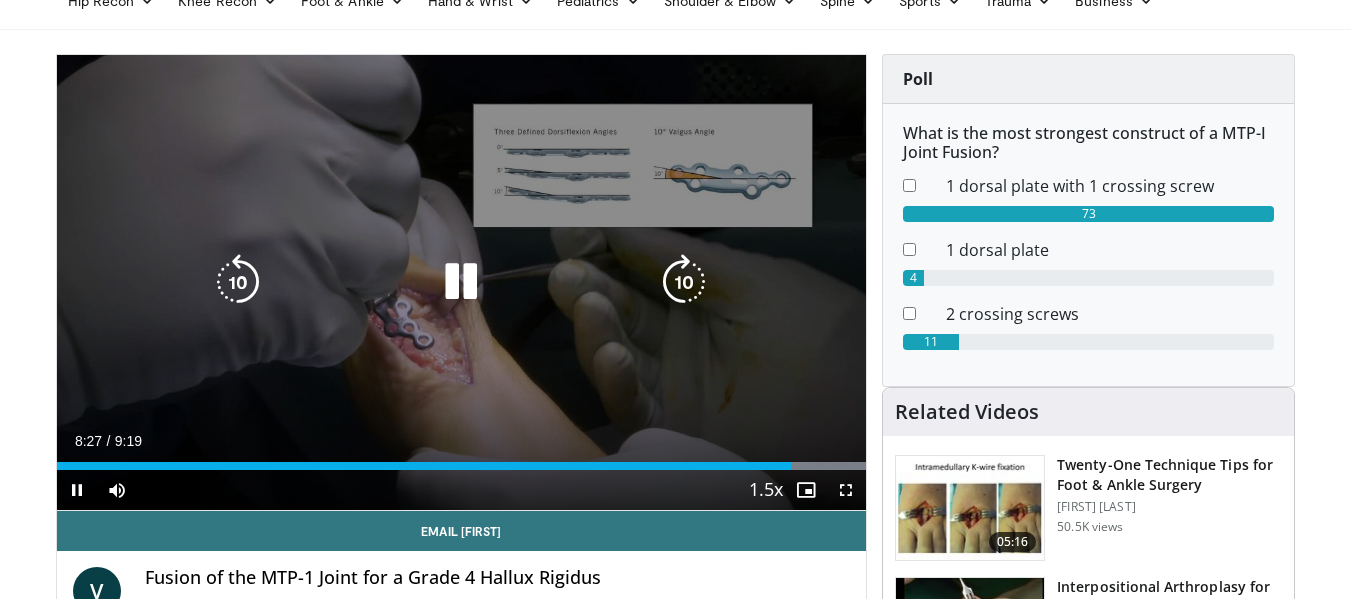 click at bounding box center (461, 282) 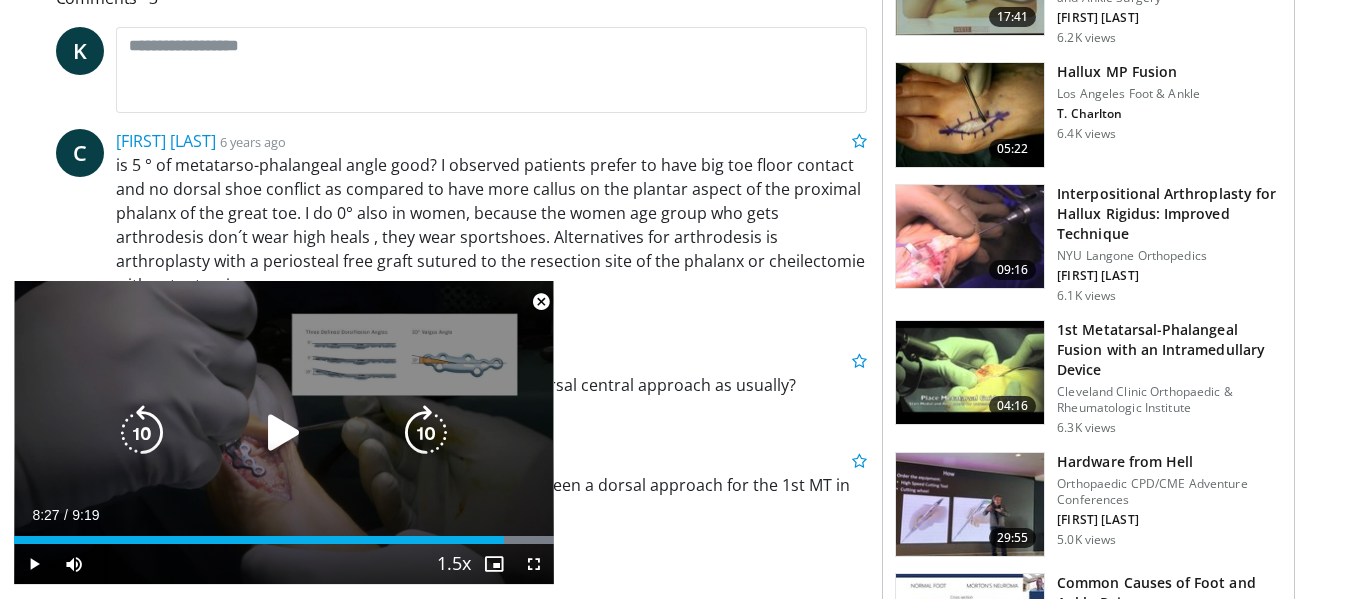 scroll, scrollTop: 1000, scrollLeft: 0, axis: vertical 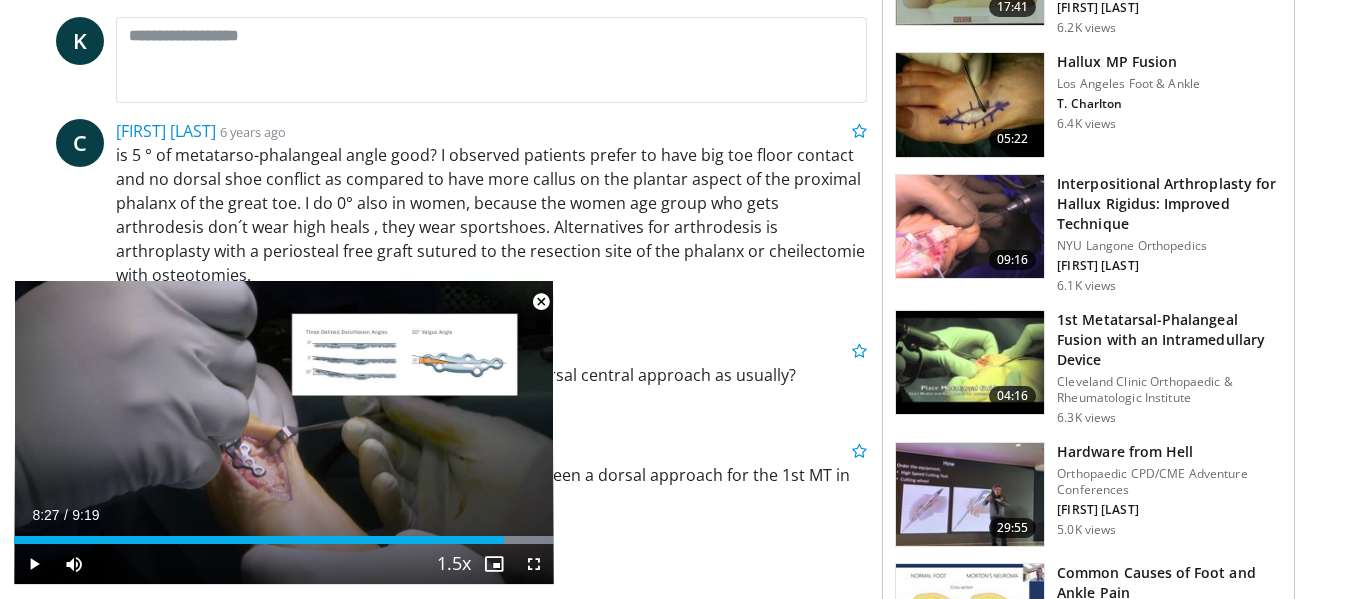 click at bounding box center (541, 302) 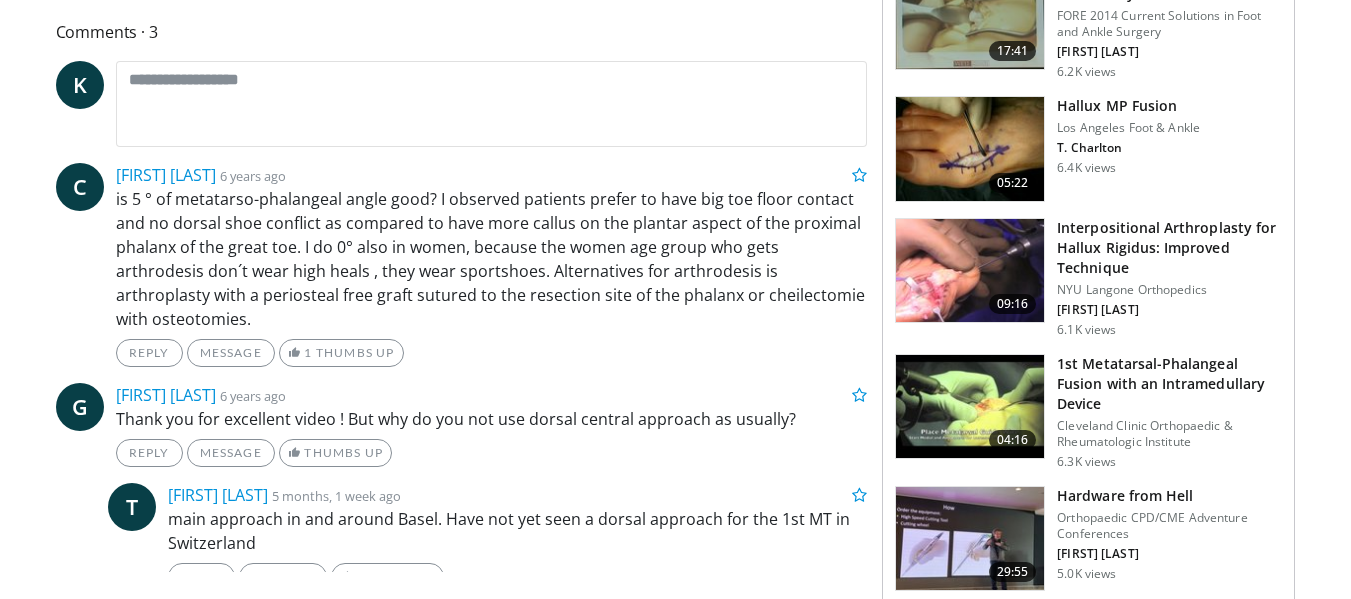 scroll, scrollTop: 844, scrollLeft: 0, axis: vertical 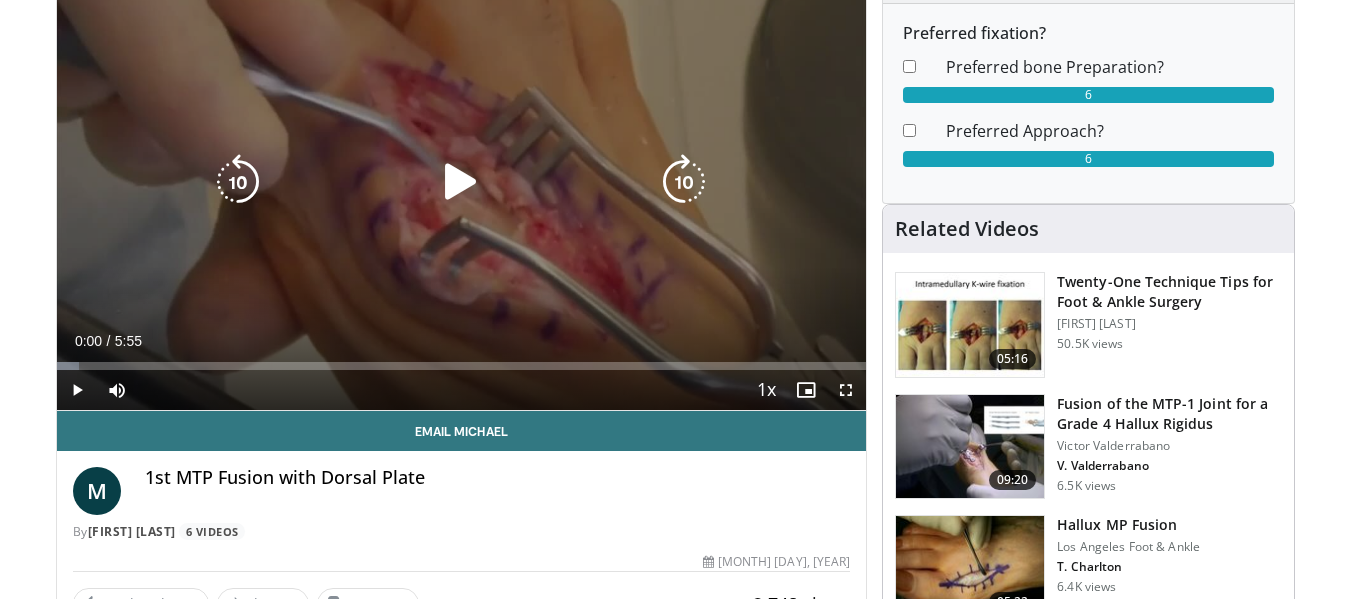 click at bounding box center (461, 182) 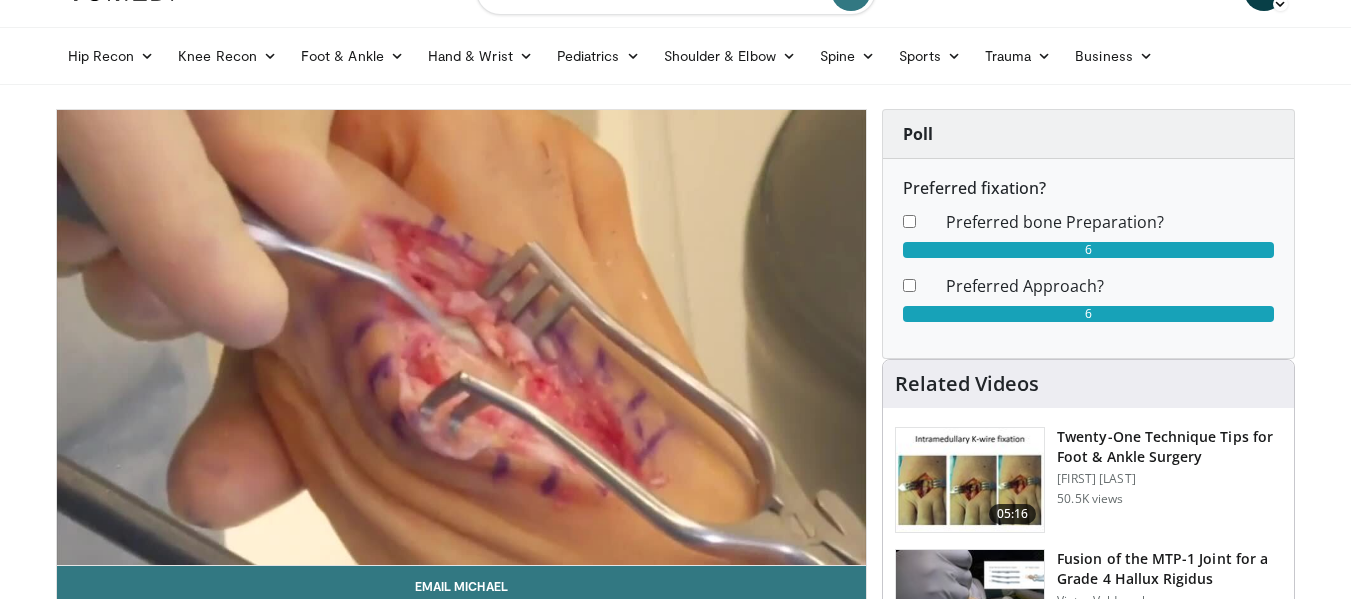 scroll, scrollTop: 0, scrollLeft: 0, axis: both 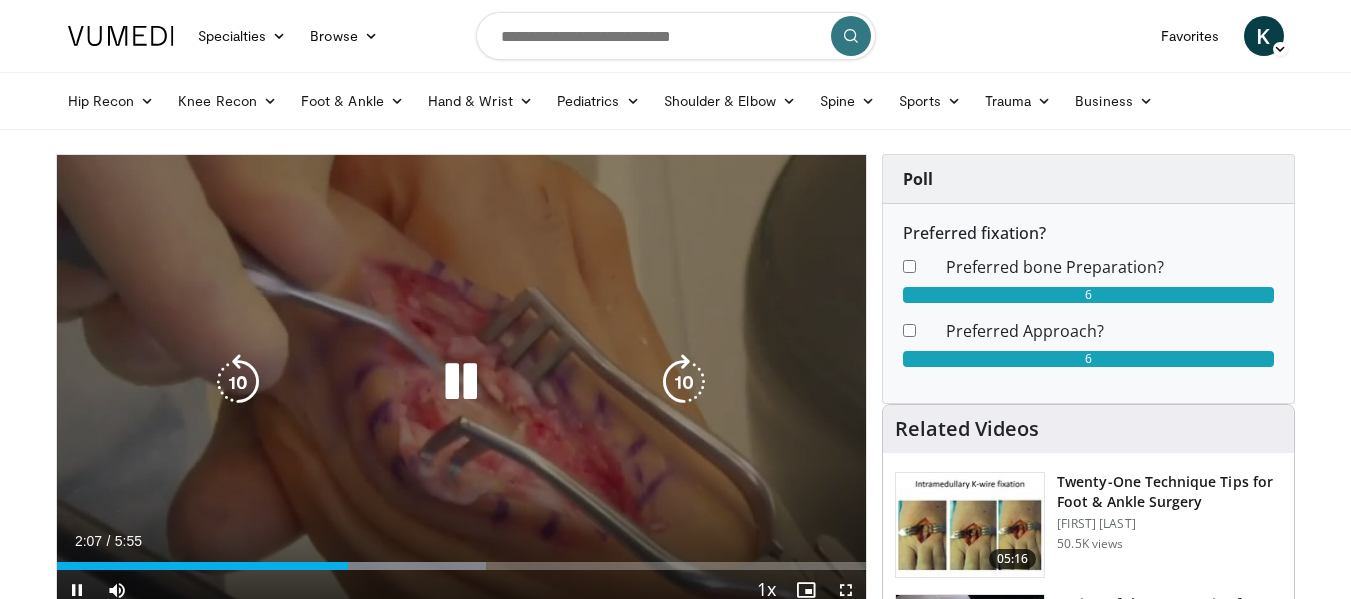 click at bounding box center [461, 382] 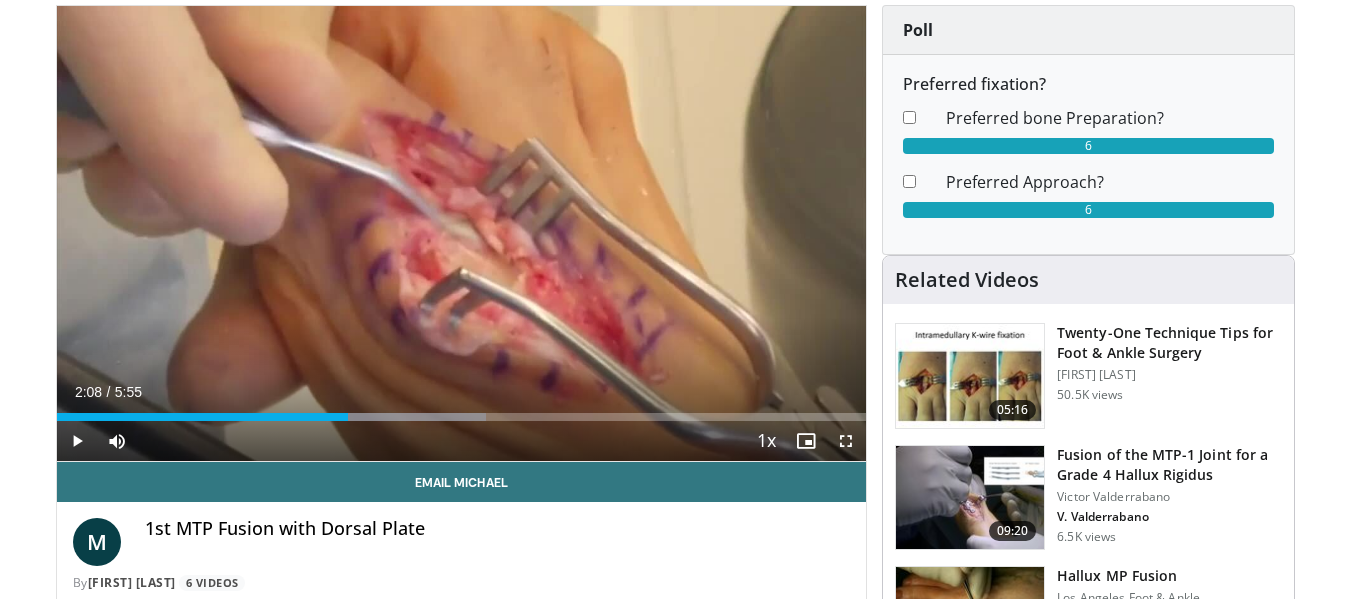 scroll, scrollTop: 100, scrollLeft: 0, axis: vertical 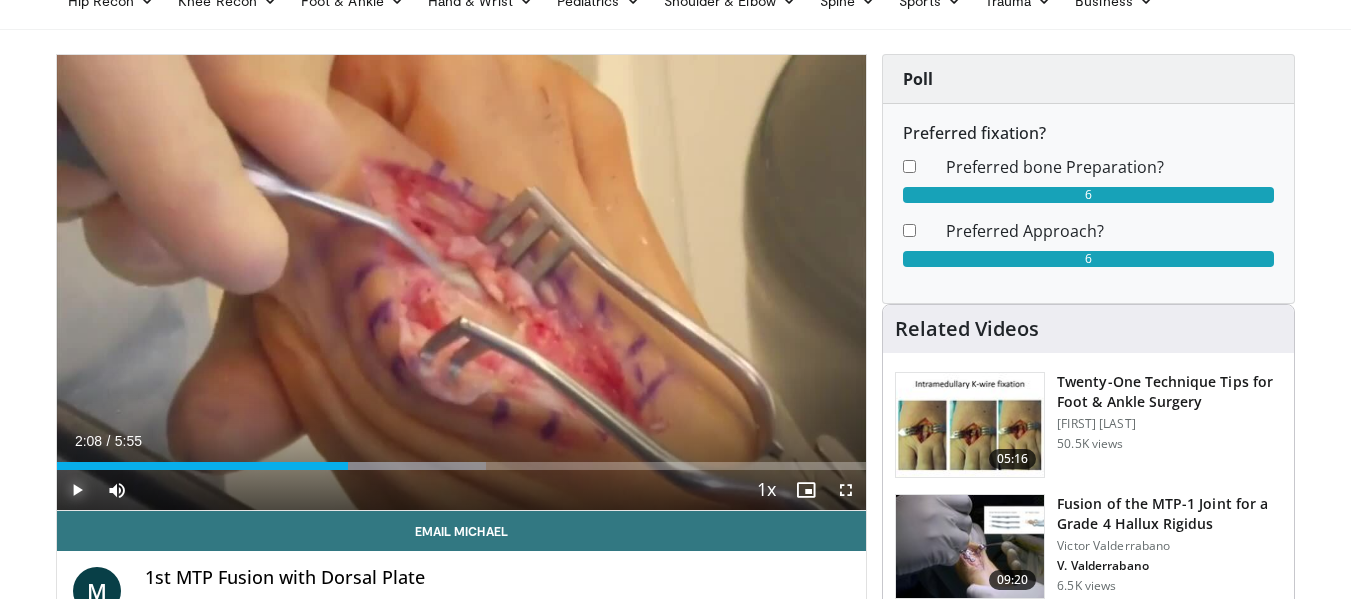 click at bounding box center [77, 490] 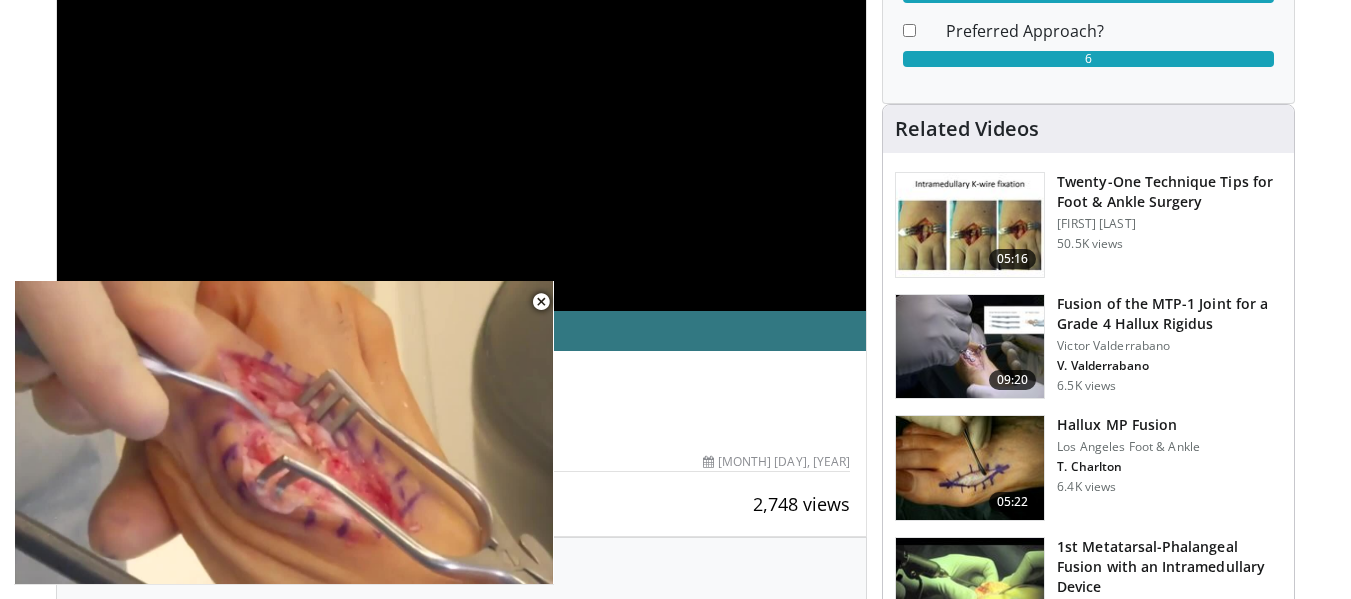 scroll, scrollTop: 400, scrollLeft: 0, axis: vertical 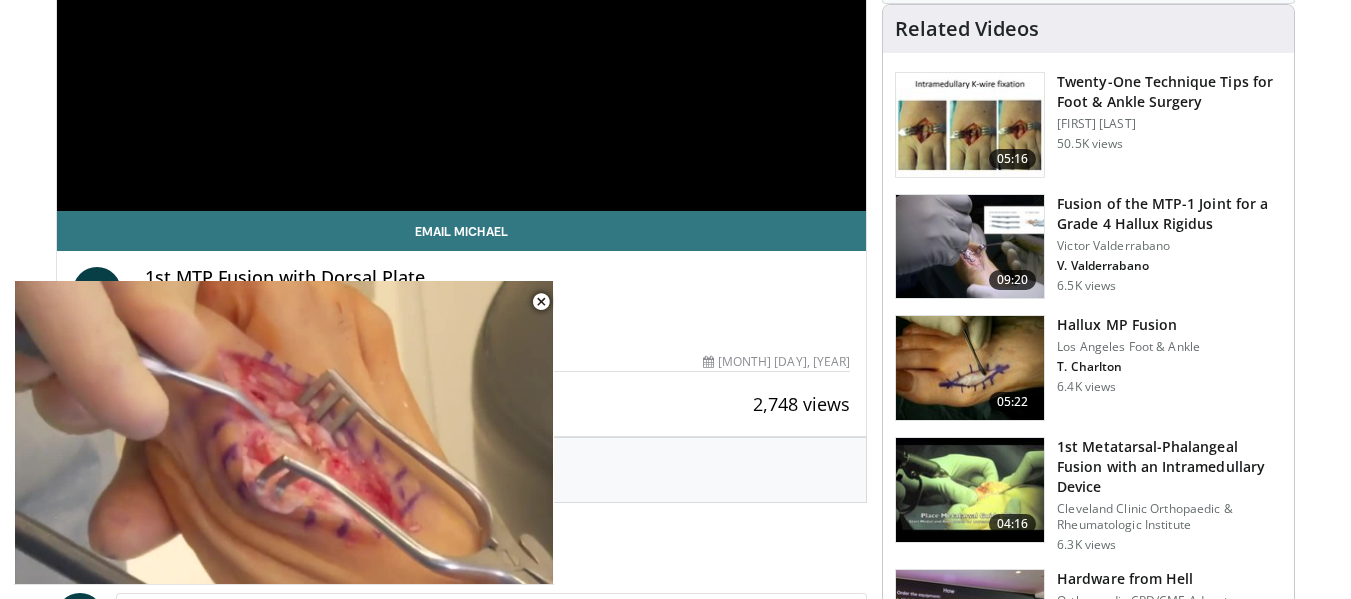 click on "Hallux MP Fusion" at bounding box center (1128, 325) 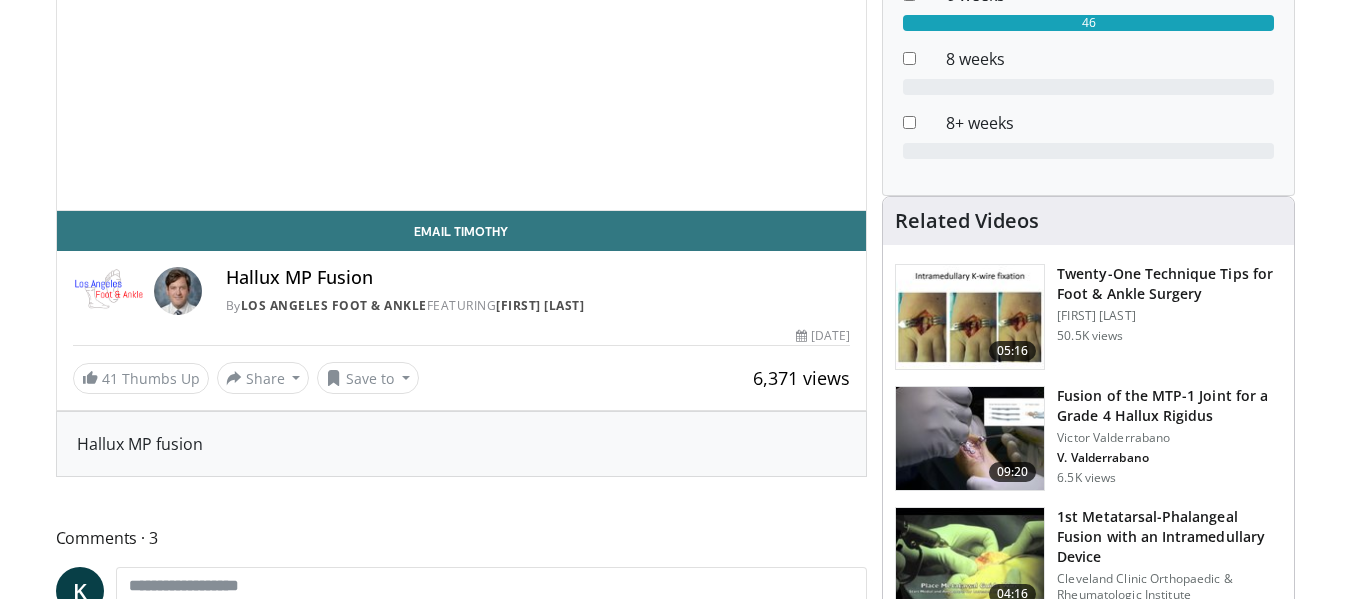 scroll, scrollTop: 856, scrollLeft: 0, axis: vertical 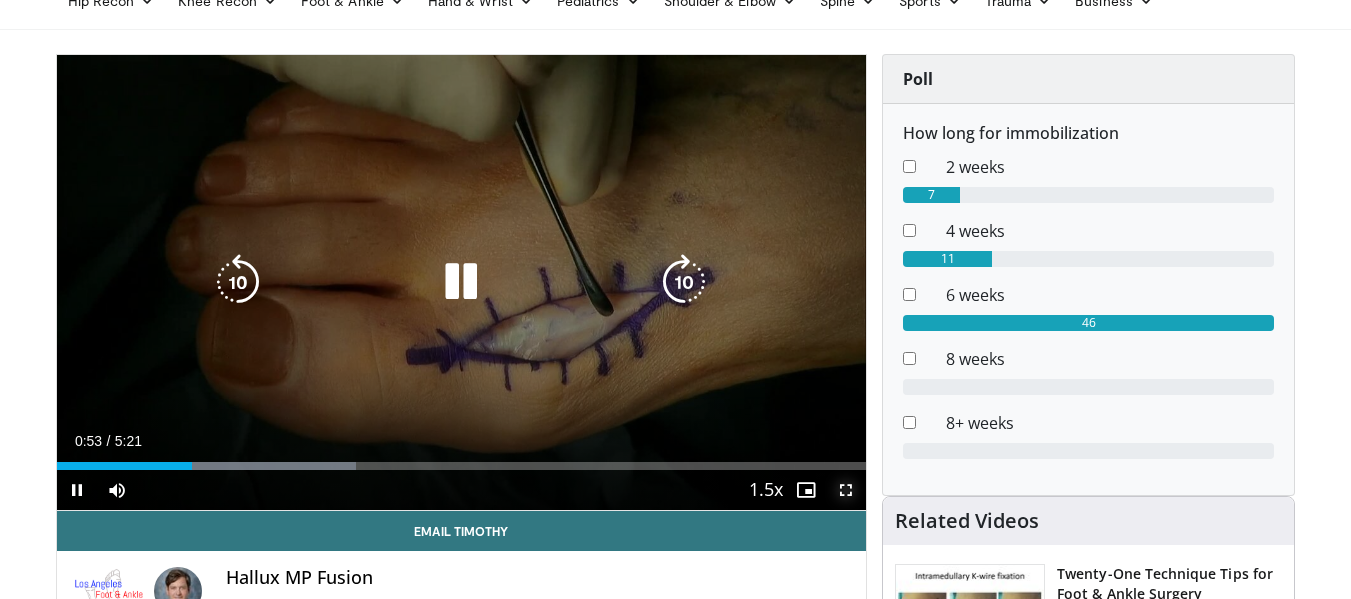 drag, startPoint x: 851, startPoint y: 486, endPoint x: 852, endPoint y: 607, distance: 121.004135 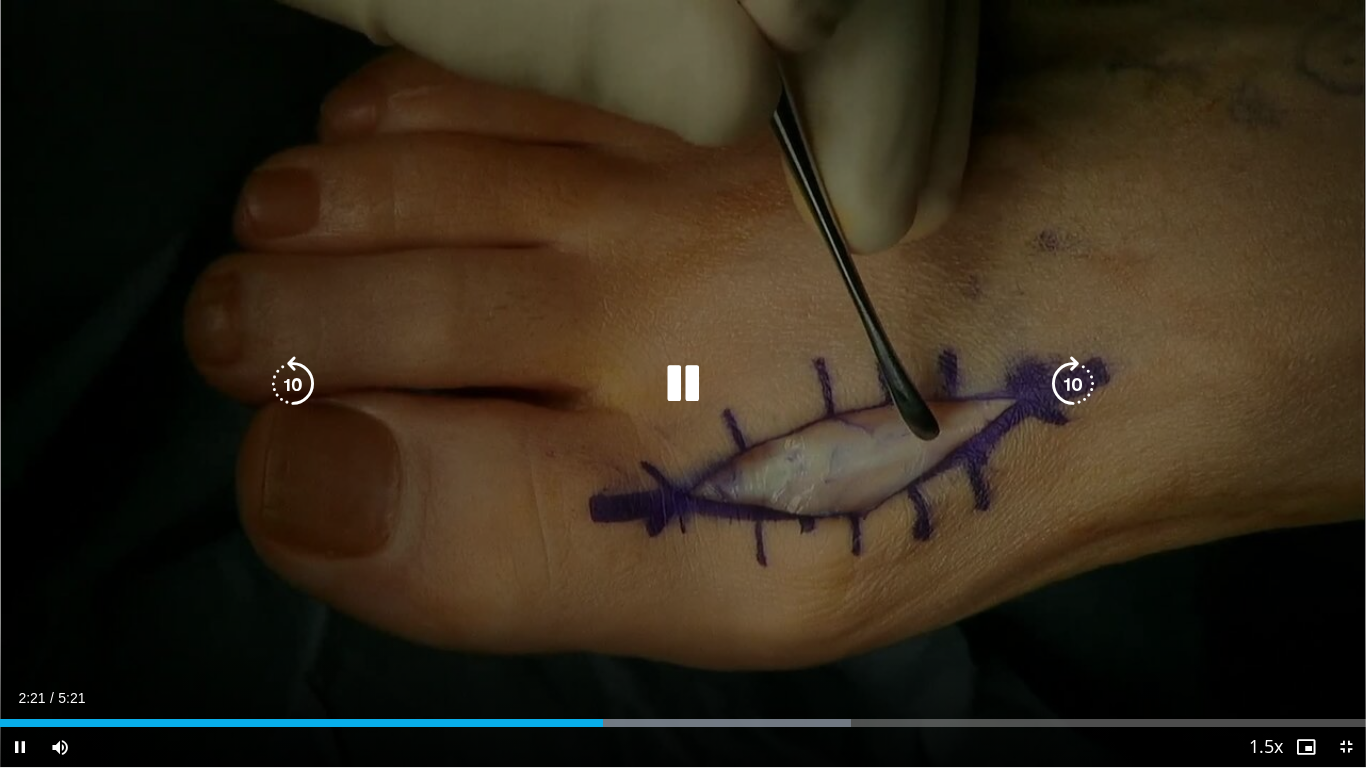 click at bounding box center (683, 384) 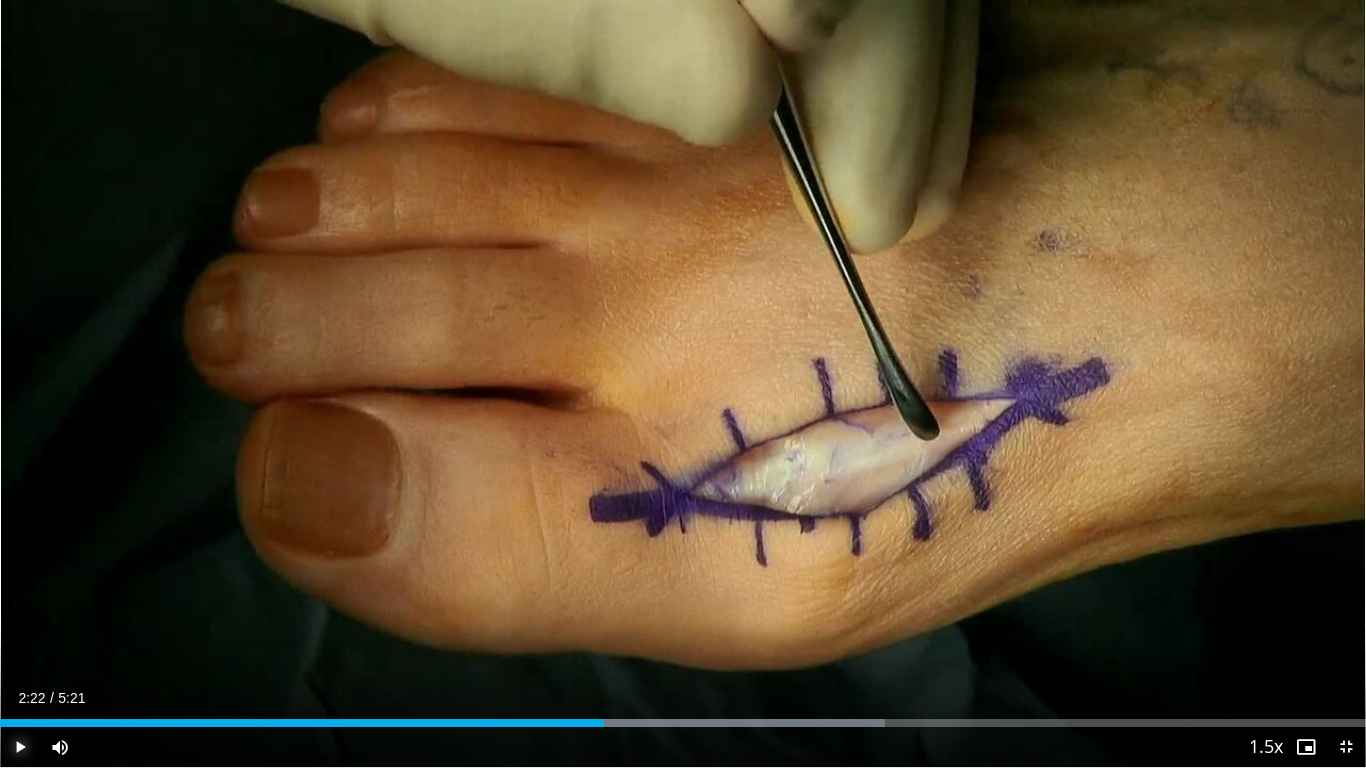 click at bounding box center [20, 747] 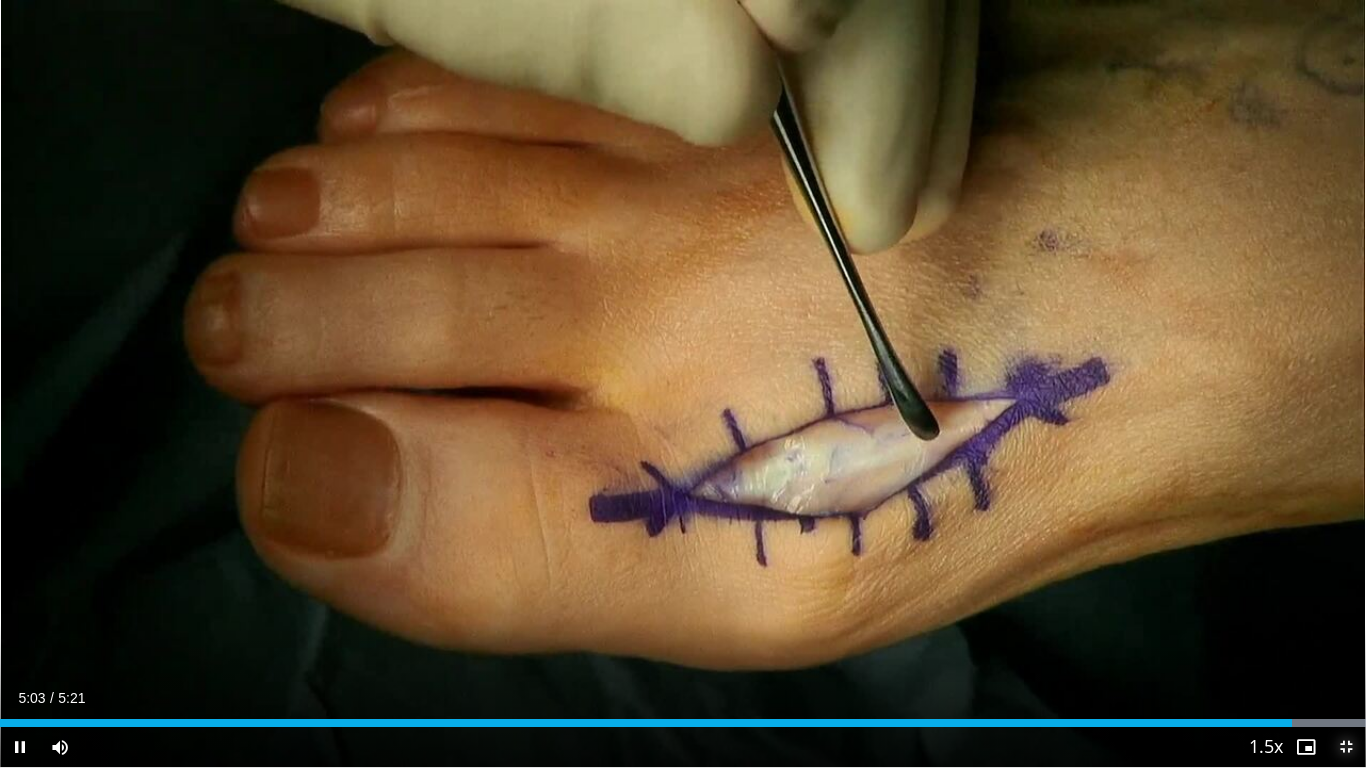 click at bounding box center [1346, 747] 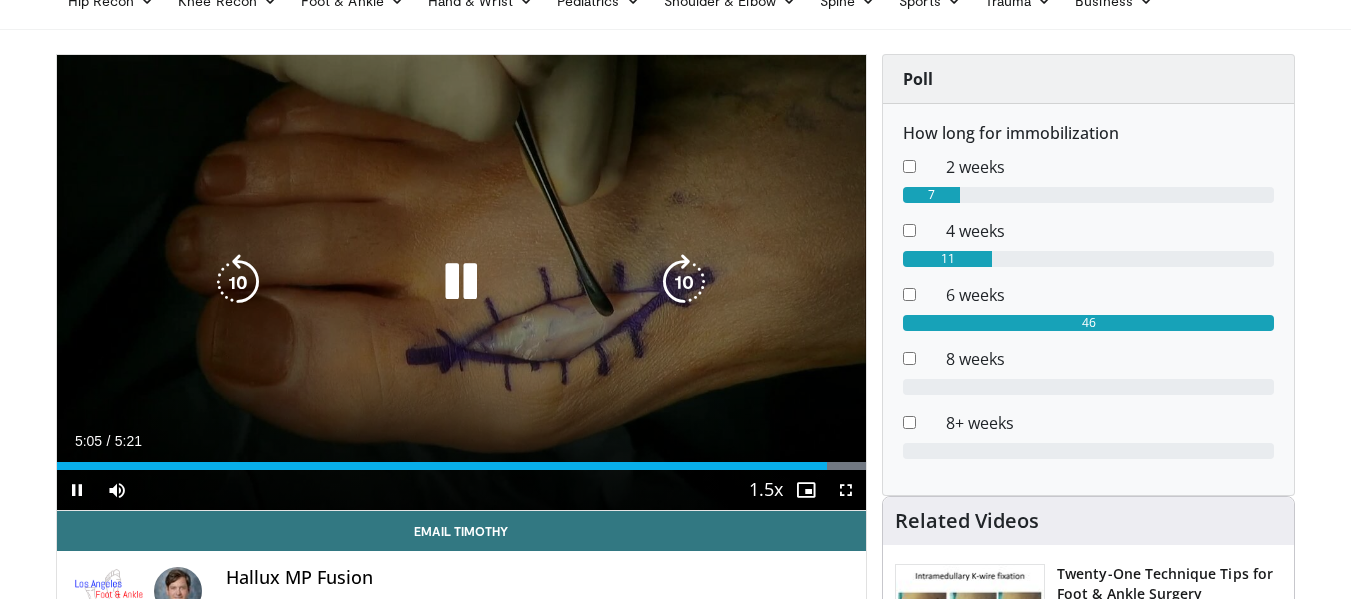 click at bounding box center (461, 282) 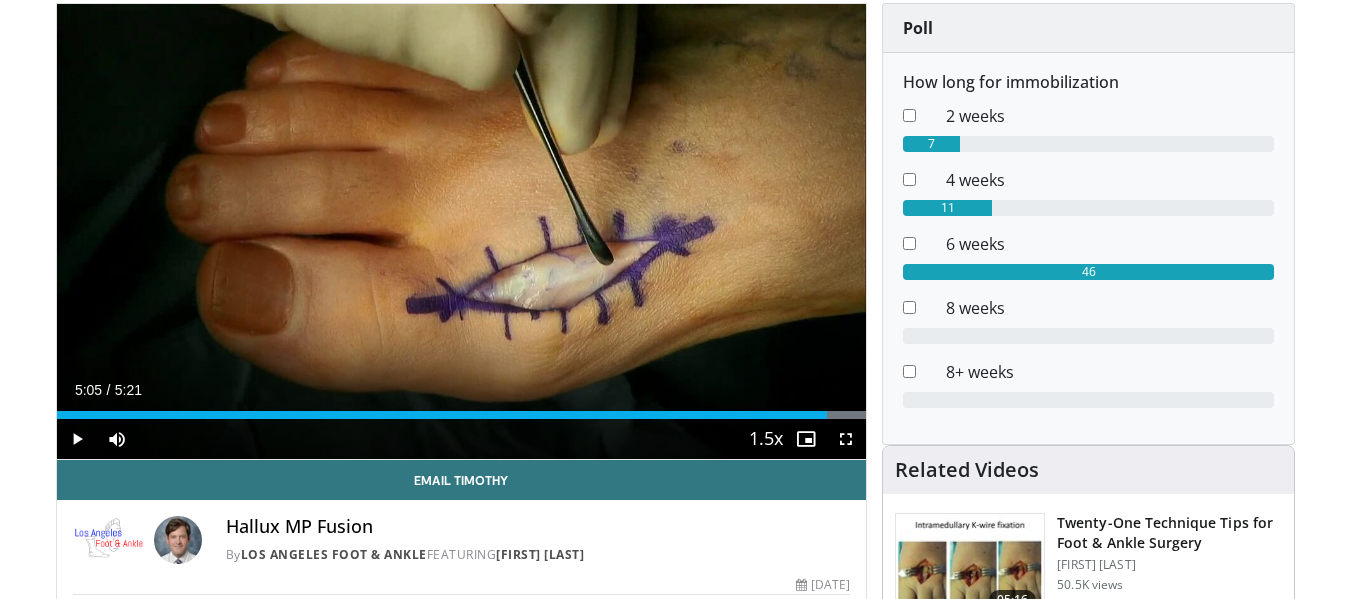 scroll, scrollTop: 100, scrollLeft: 0, axis: vertical 